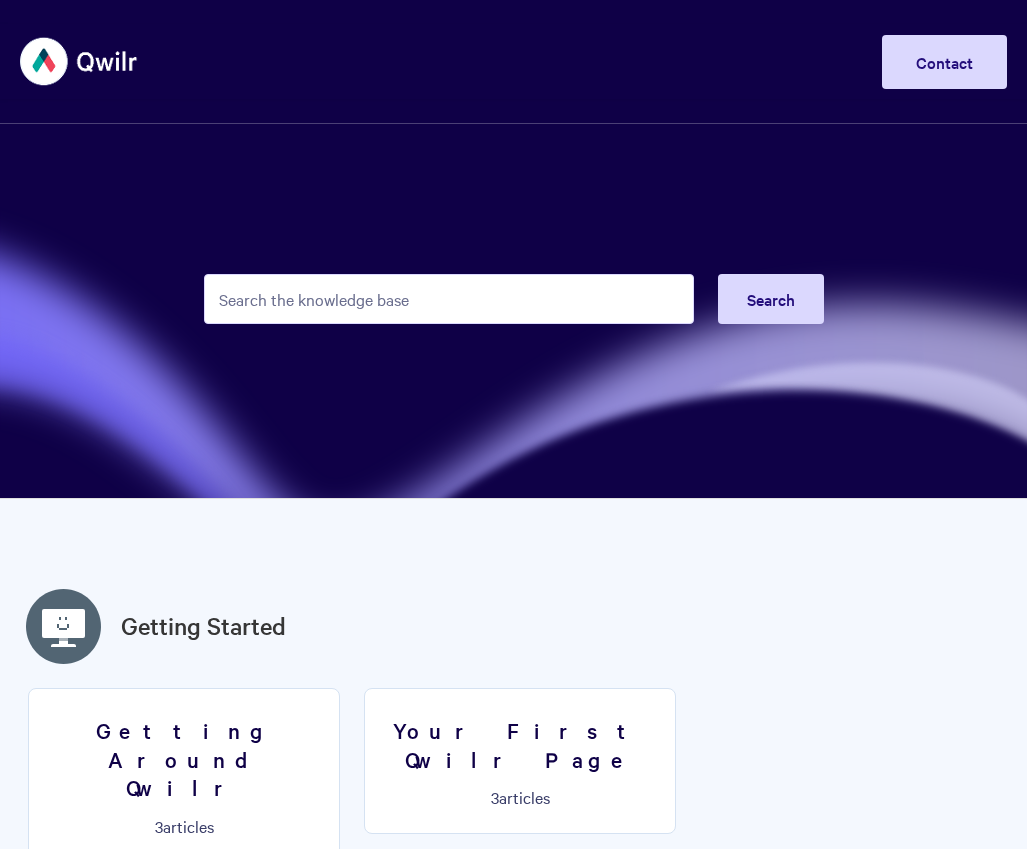 scroll, scrollTop: 0, scrollLeft: 0, axis: both 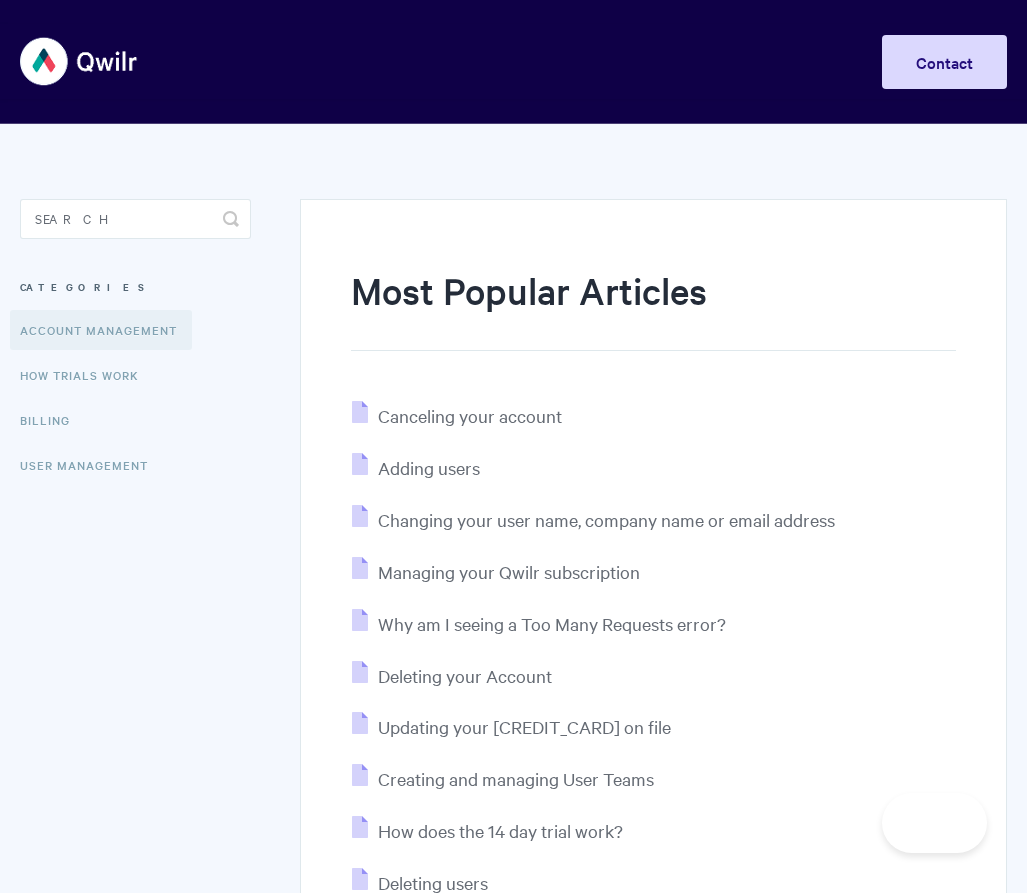 click on "Account Management" at bounding box center (101, 330) 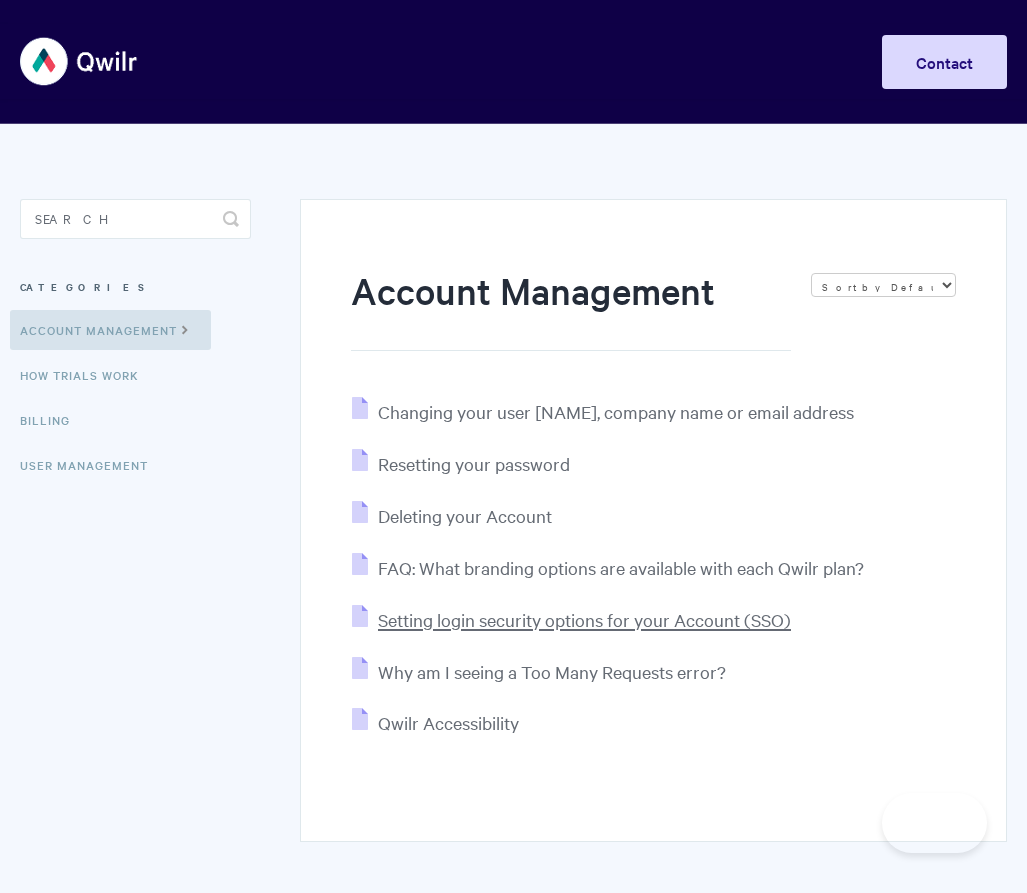 click on "Setting login security options for your Account (SSO)" at bounding box center [584, 619] 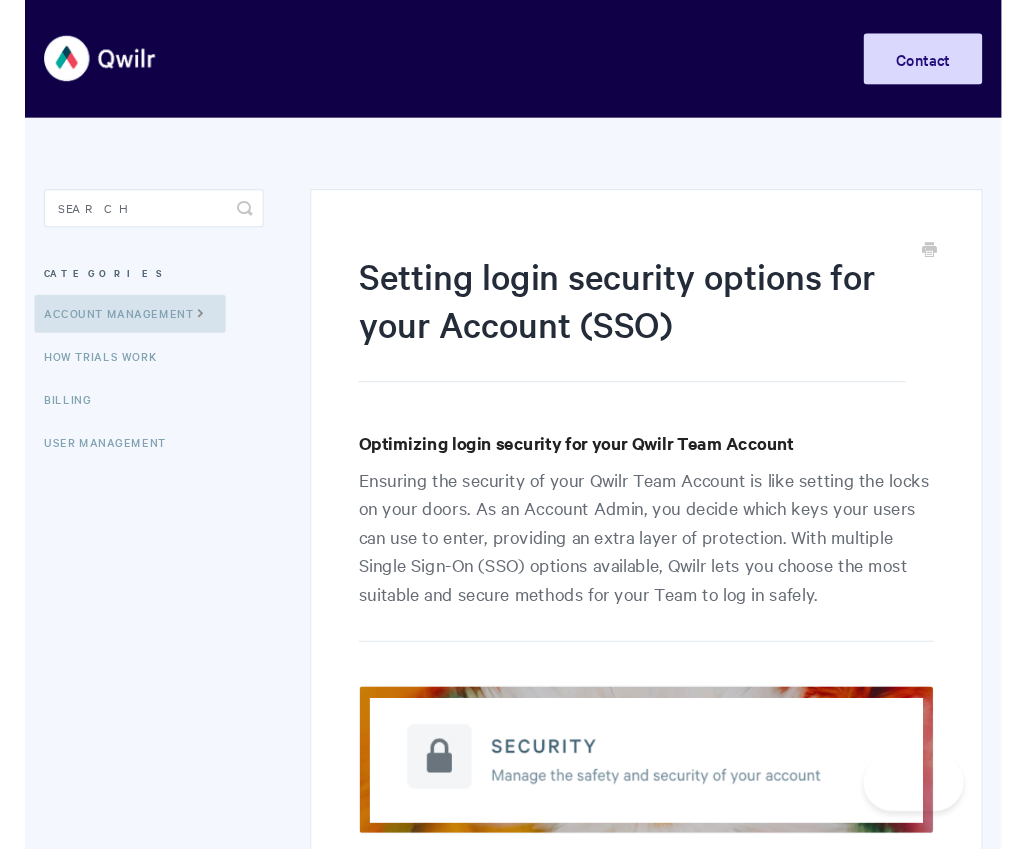 scroll, scrollTop: 0, scrollLeft: 0, axis: both 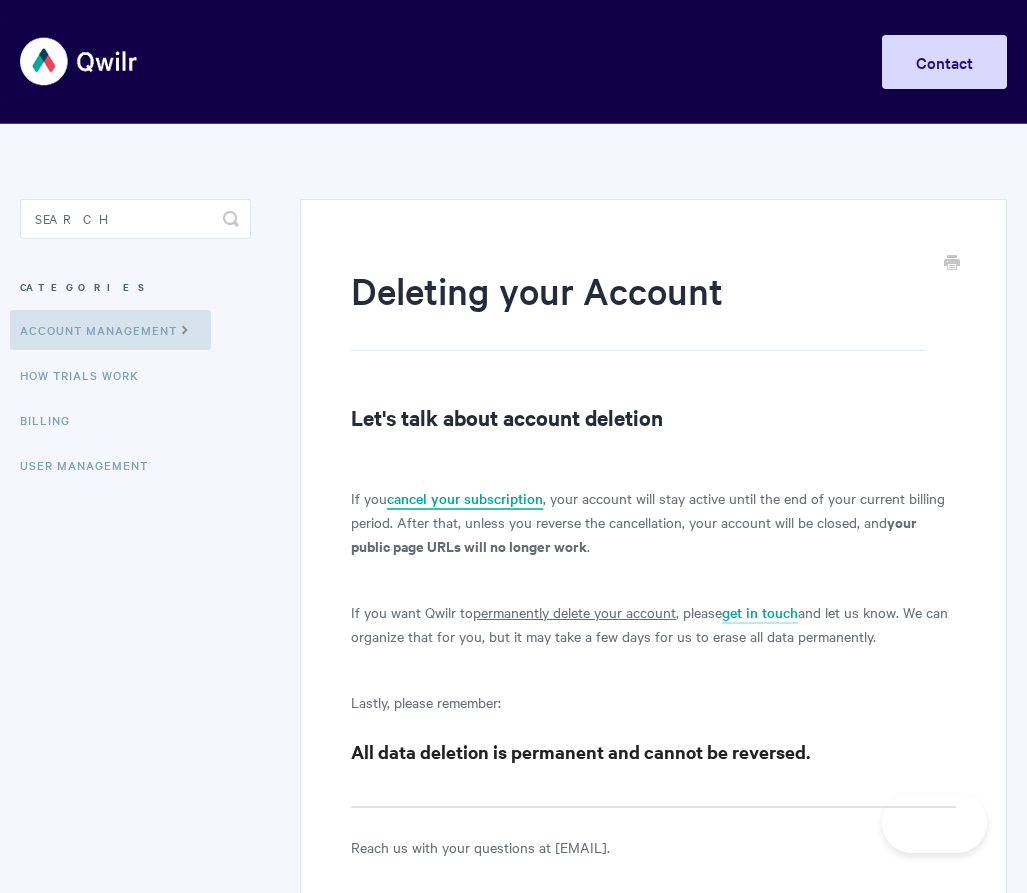 click on "cancel your subscription" at bounding box center [465, 499] 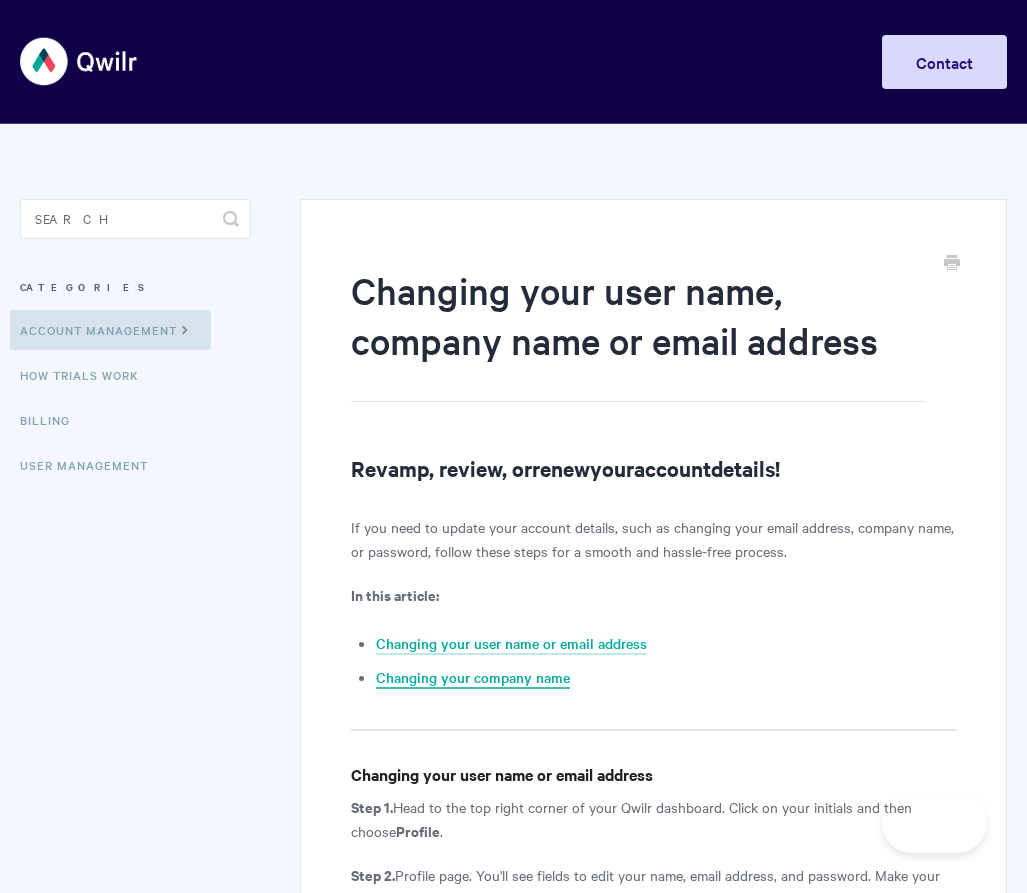 click on "Changing your company name" at bounding box center (473, 678) 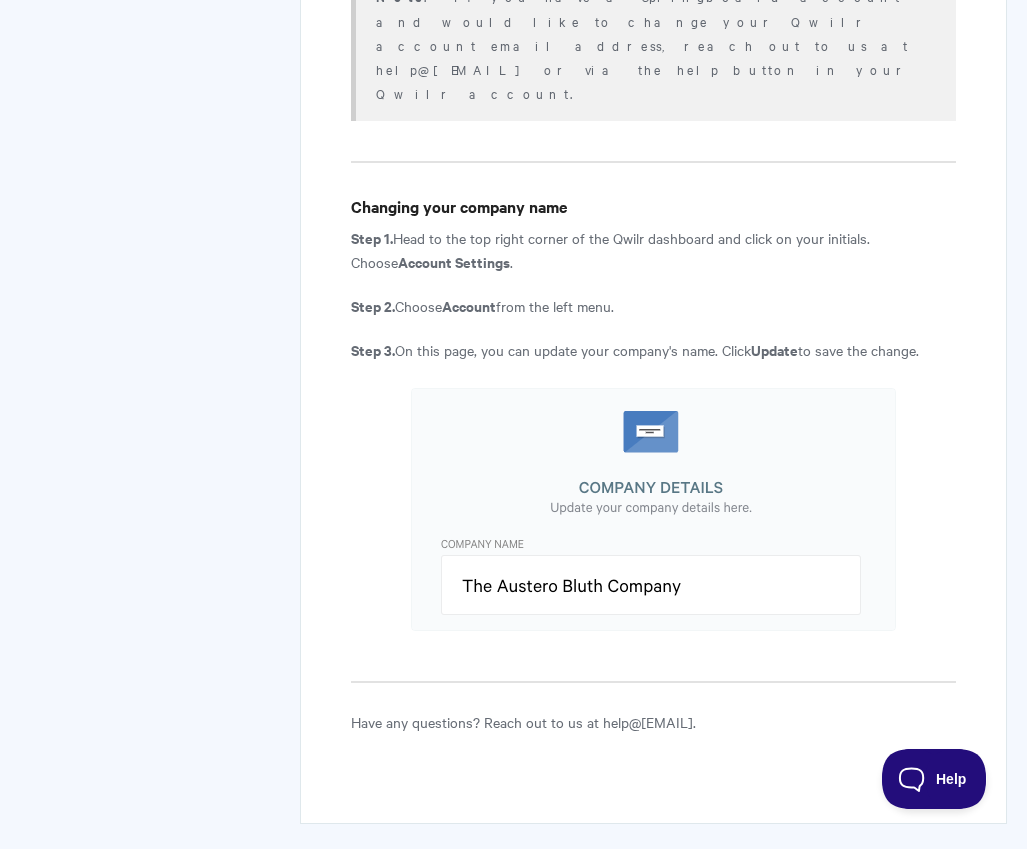 scroll, scrollTop: 0, scrollLeft: 0, axis: both 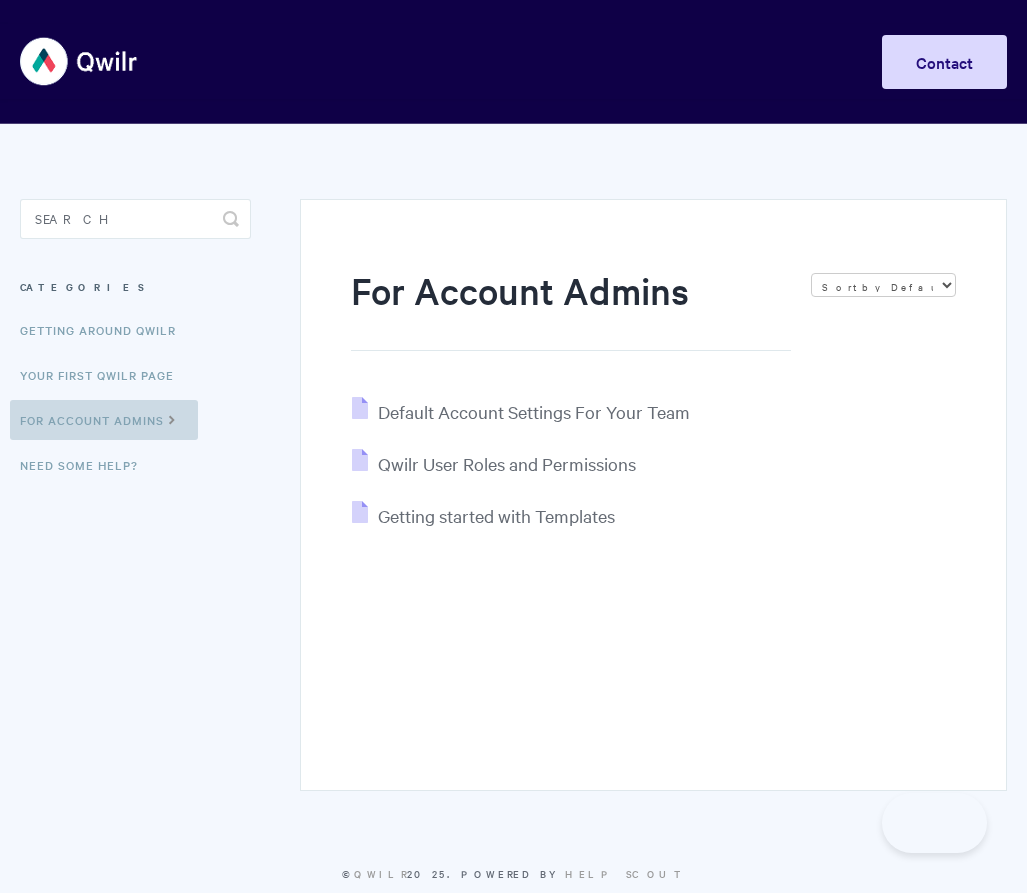 click on "For Account Admins" at bounding box center [104, 420] 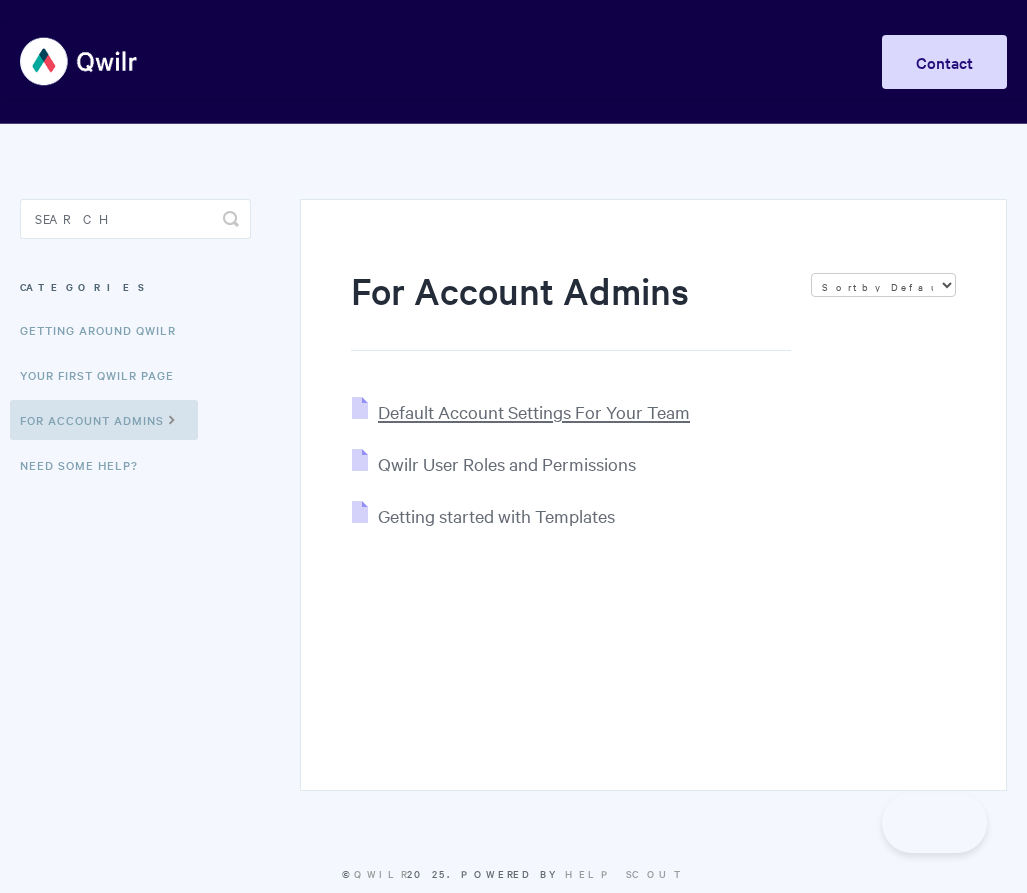 click on "Default Account Settings For Your Team" at bounding box center (534, 411) 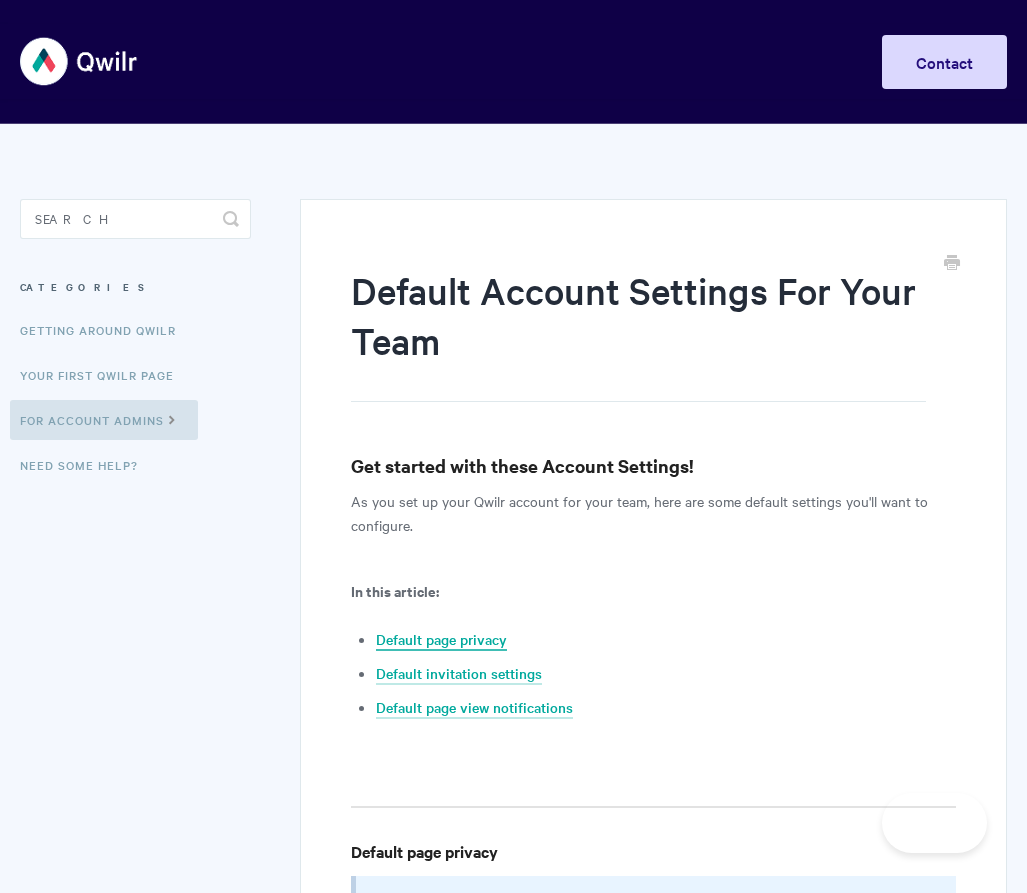 click on "Default page privacy" at bounding box center (441, 640) 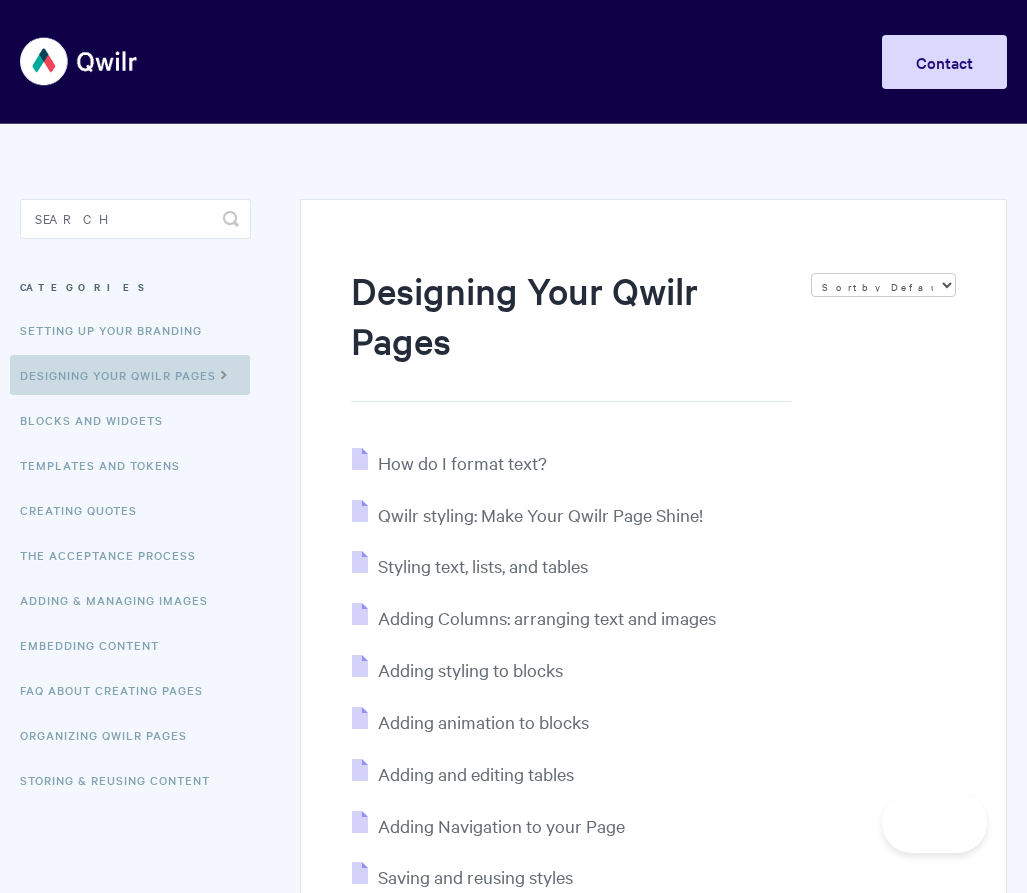 click on "Designing Your Qwilr Pages" at bounding box center [130, 375] 